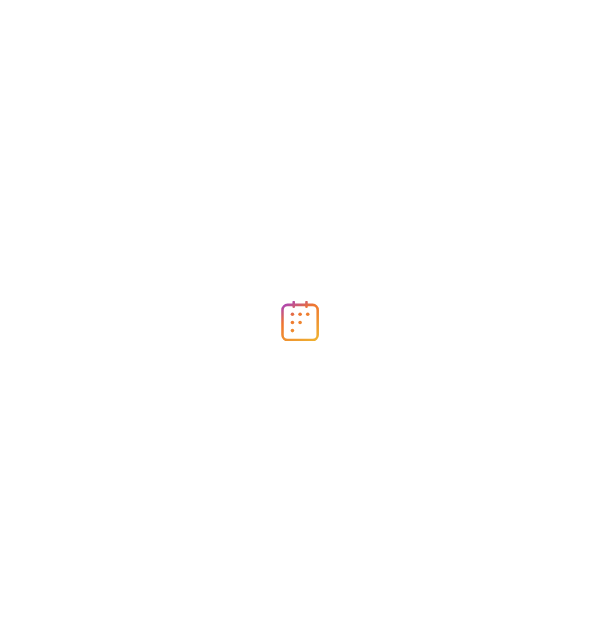 scroll, scrollTop: 0, scrollLeft: 0, axis: both 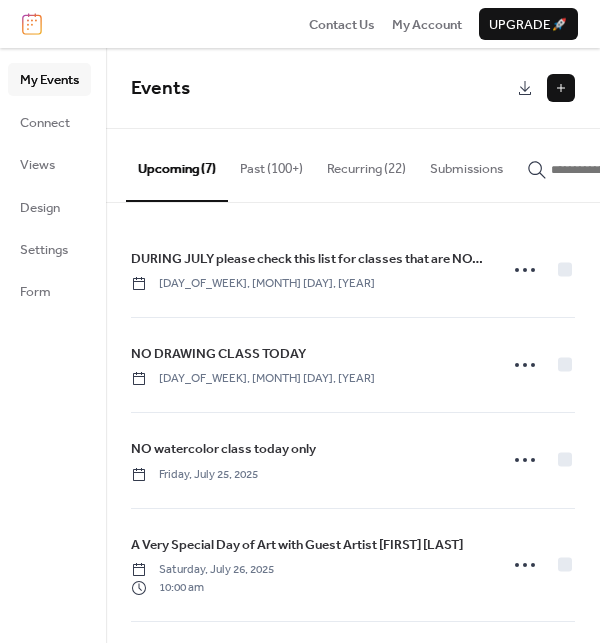click at bounding box center (561, 88) 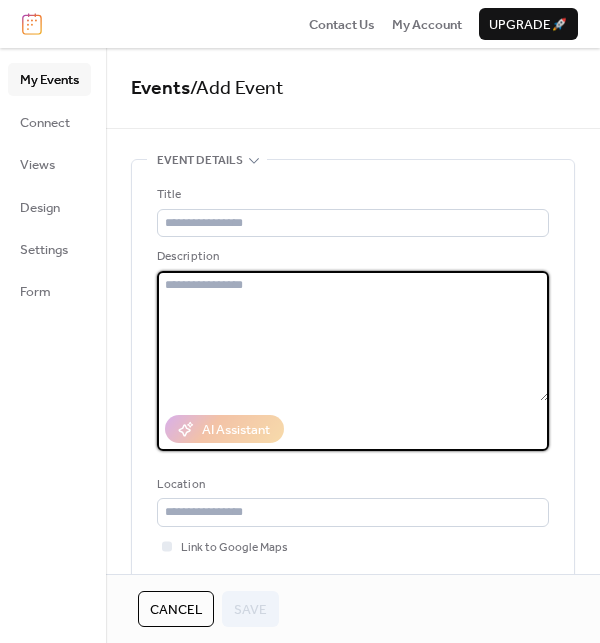 click at bounding box center (353, 336) 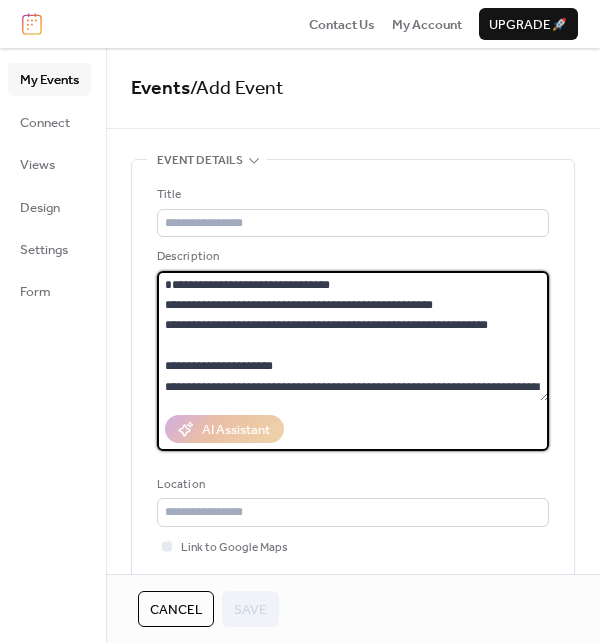 scroll, scrollTop: 609, scrollLeft: 0, axis: vertical 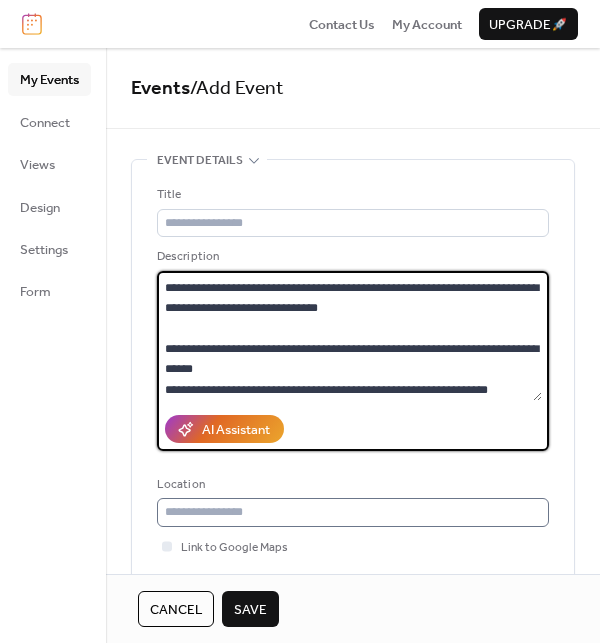 type on "**********" 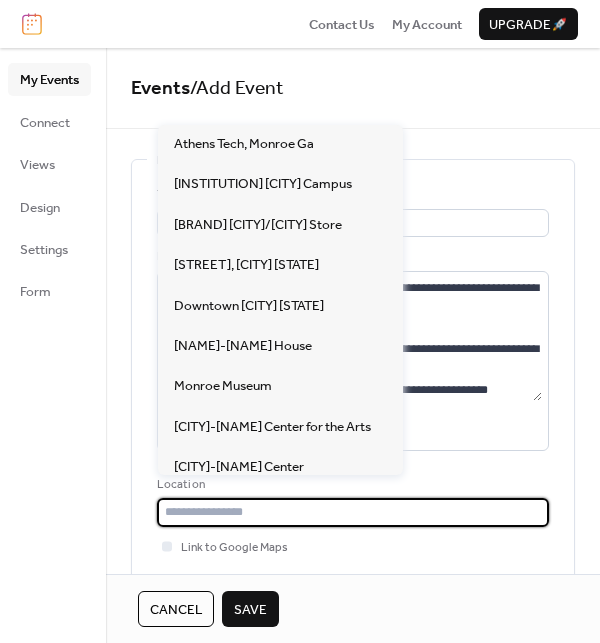 click at bounding box center (353, 512) 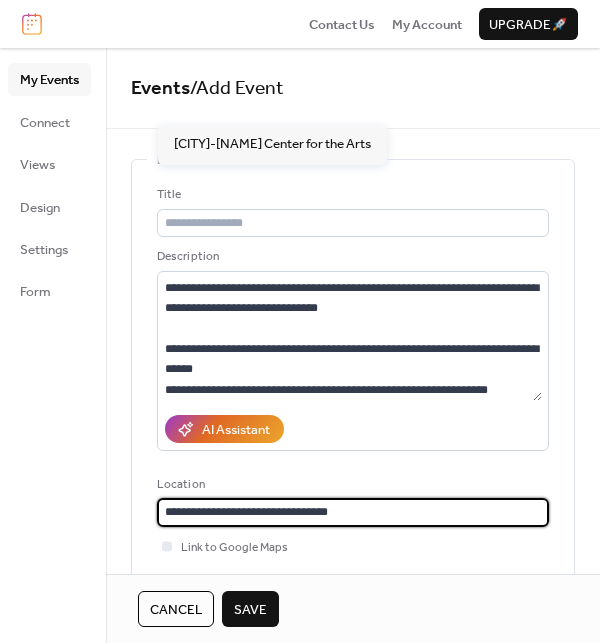scroll, scrollTop: 0, scrollLeft: 0, axis: both 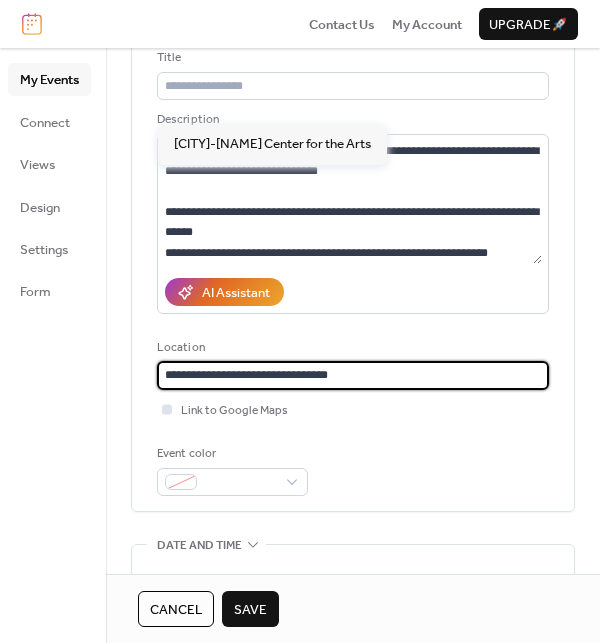 type on "**********" 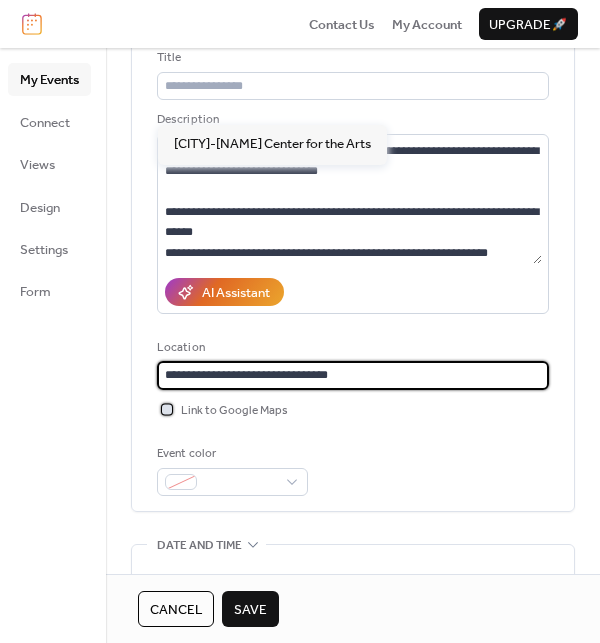 scroll, scrollTop: 0, scrollLeft: 0, axis: both 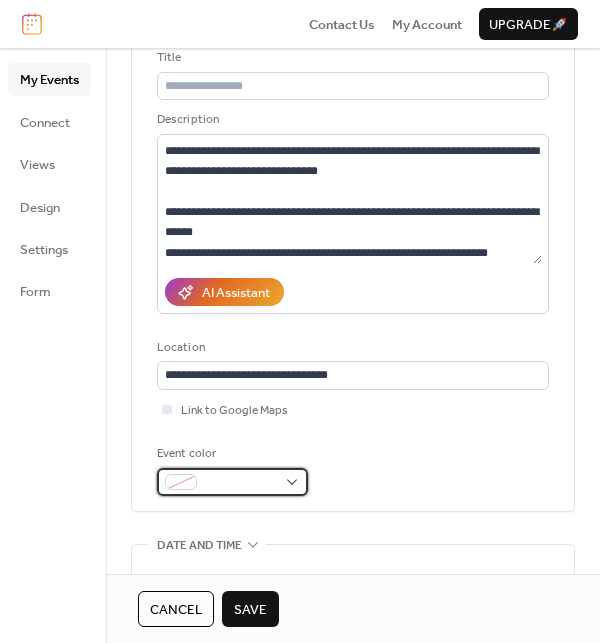 click at bounding box center (232, 482) 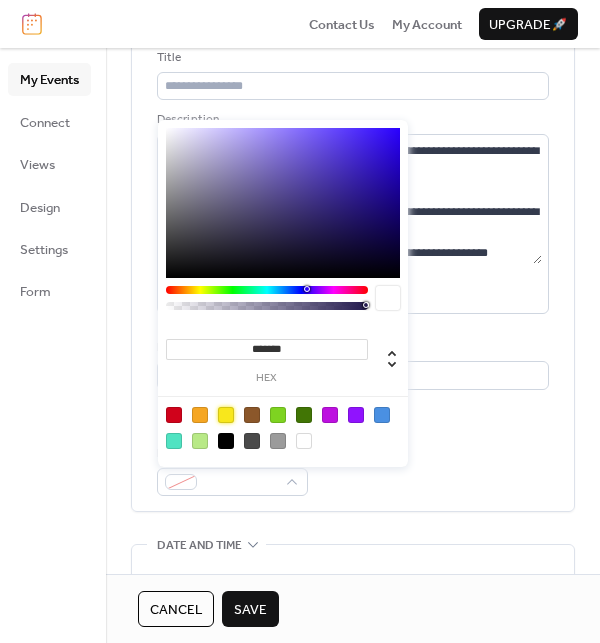 click at bounding box center [226, 415] 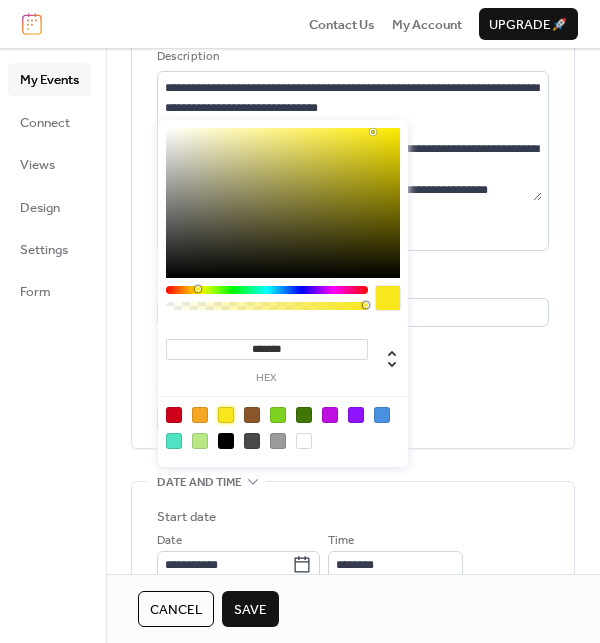 scroll, scrollTop: 198, scrollLeft: 0, axis: vertical 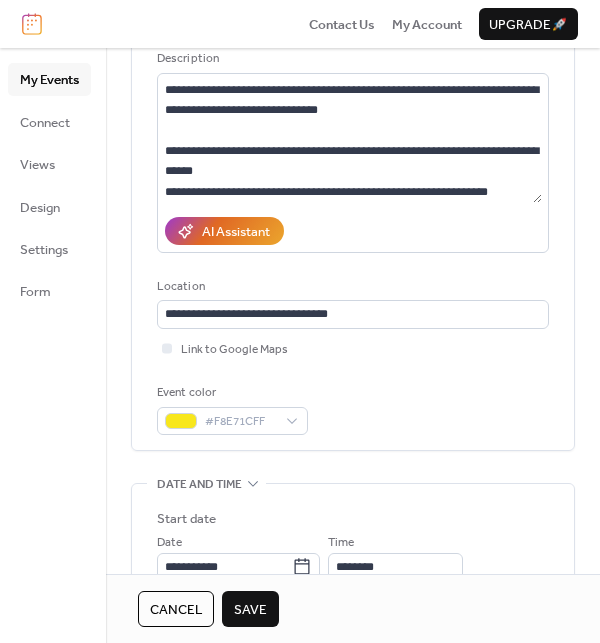 click on "Event color #F8E71CFF" at bounding box center [353, 409] 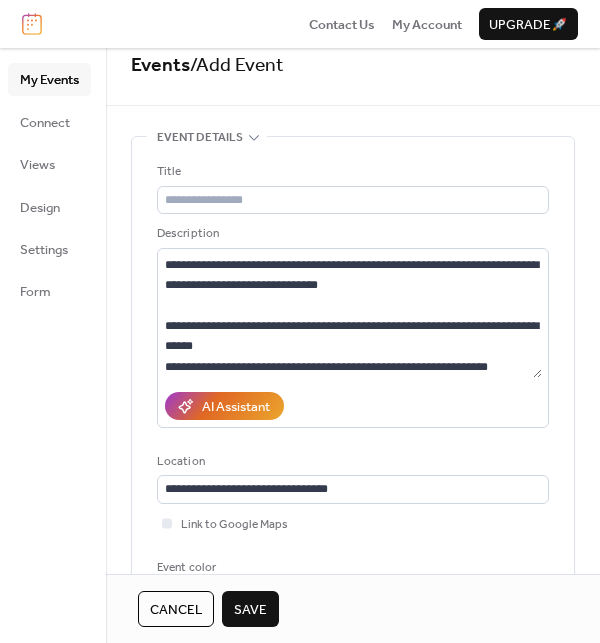 scroll, scrollTop: 0, scrollLeft: 0, axis: both 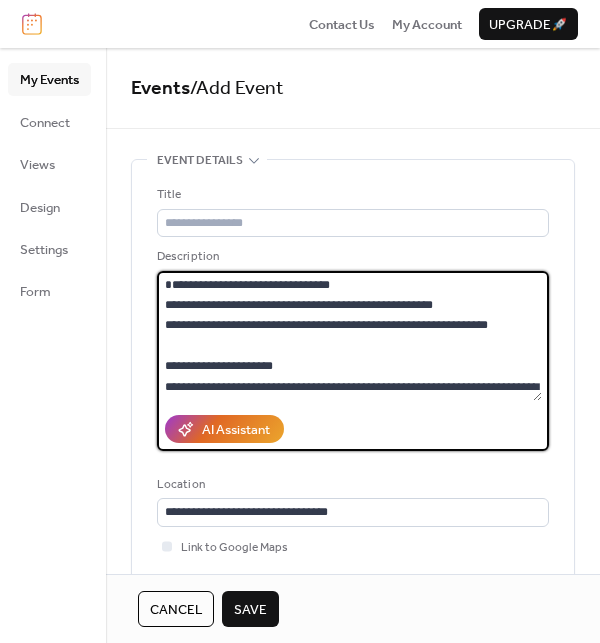 drag, startPoint x: 356, startPoint y: 285, endPoint x: 160, endPoint y: 277, distance: 196.1632 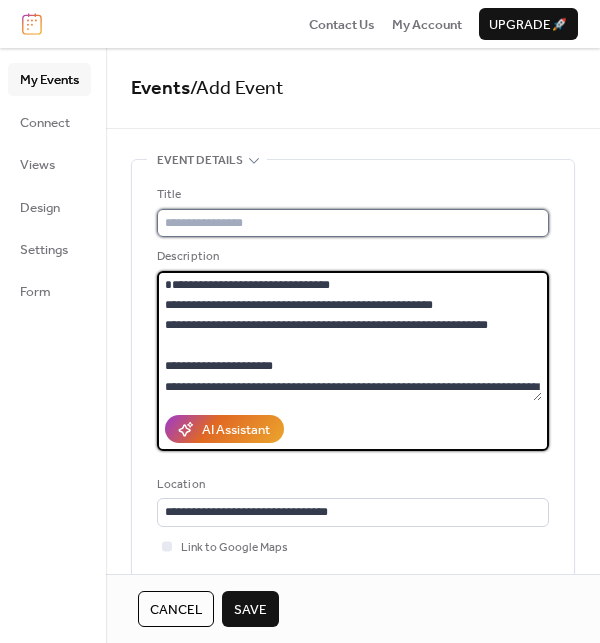 click at bounding box center [353, 223] 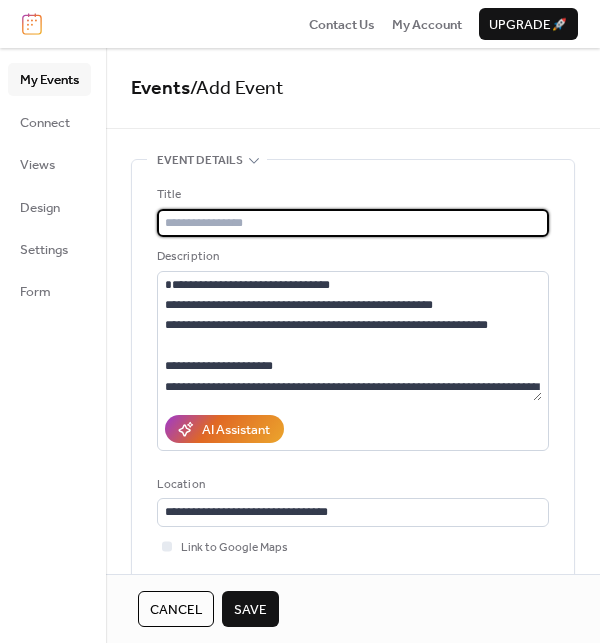 paste on "**********" 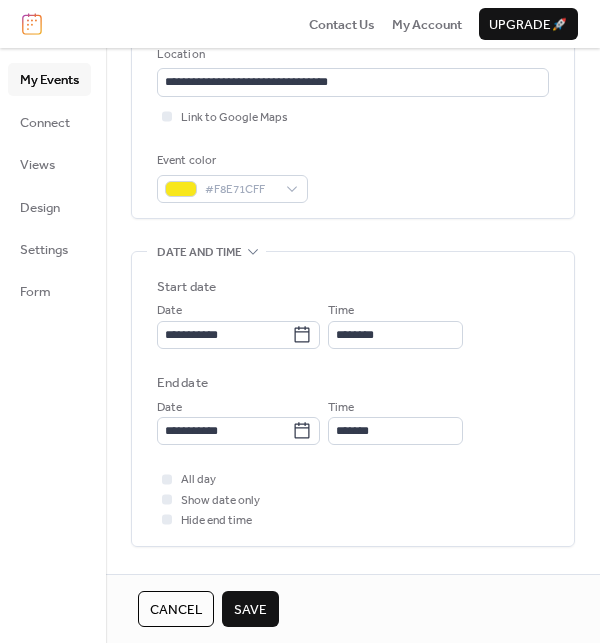 scroll, scrollTop: 618, scrollLeft: 0, axis: vertical 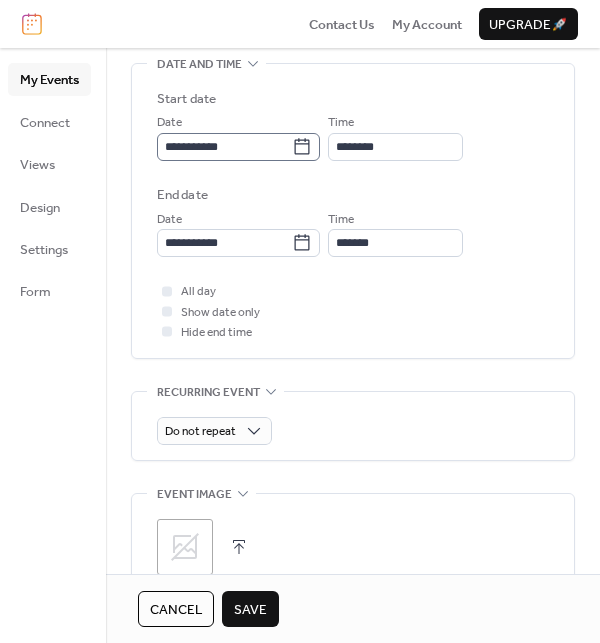 type on "**********" 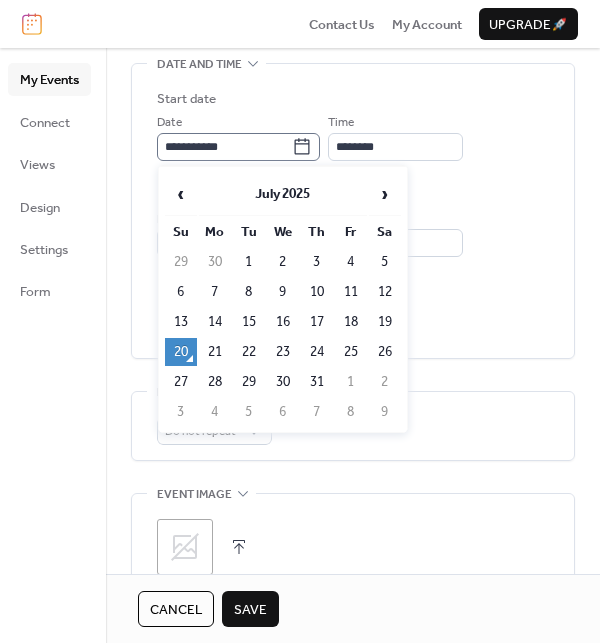 click 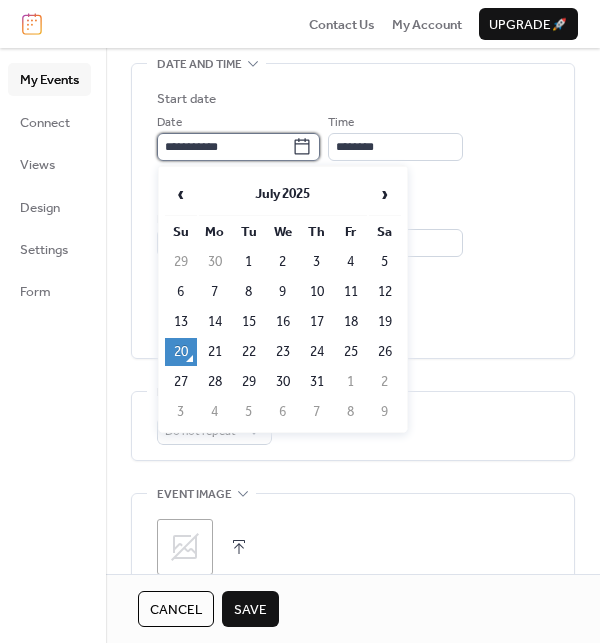 click on "**********" at bounding box center (224, 147) 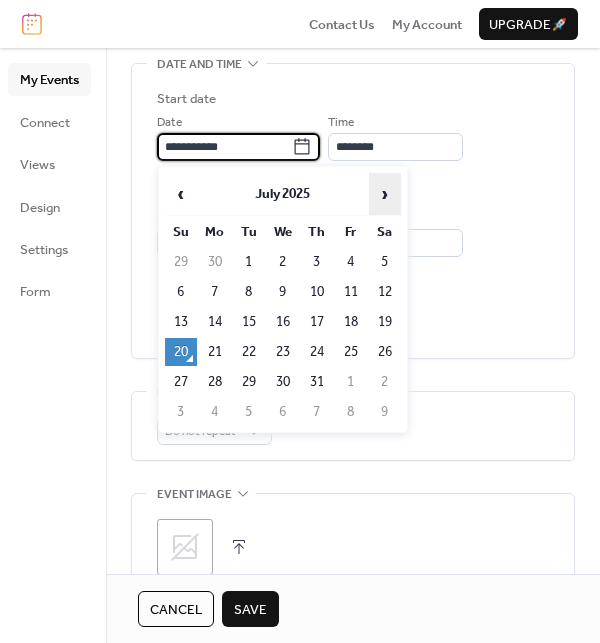 click on "›" at bounding box center (385, 194) 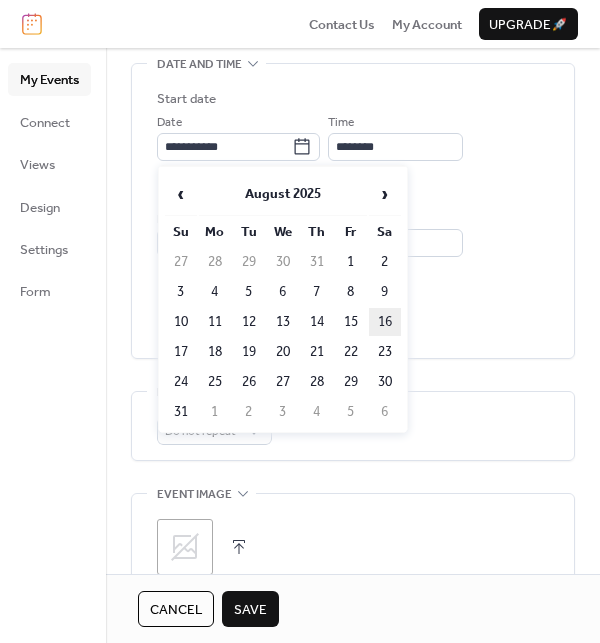 click on "16" at bounding box center (385, 322) 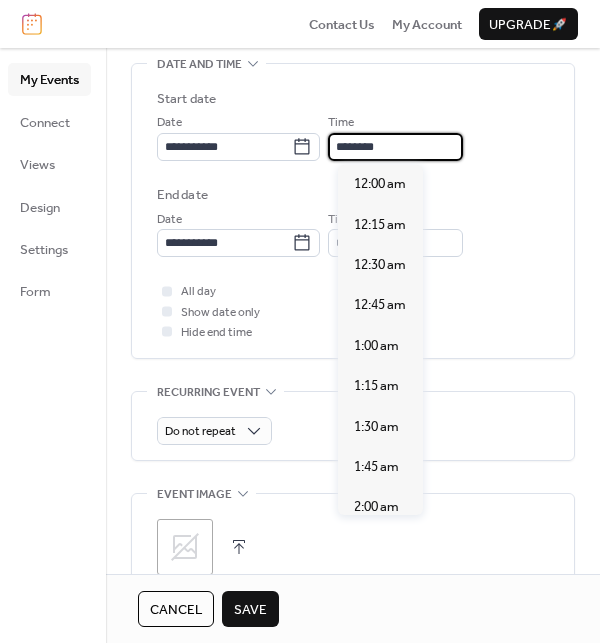click on "********" at bounding box center [395, 147] 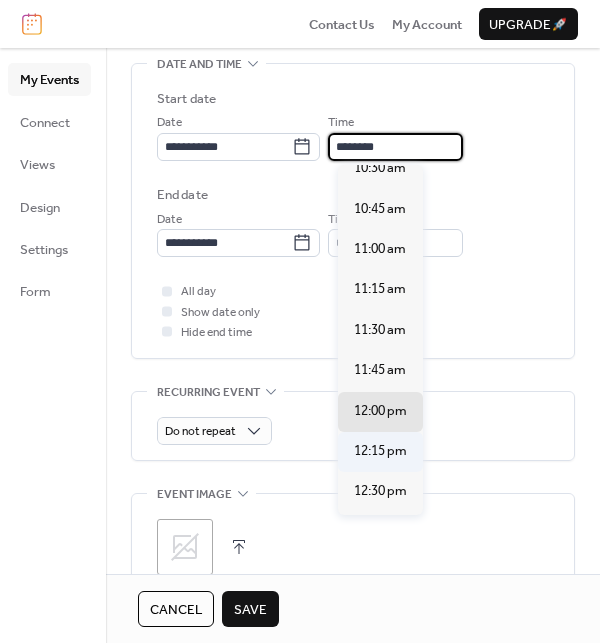 scroll, scrollTop: 1715, scrollLeft: 0, axis: vertical 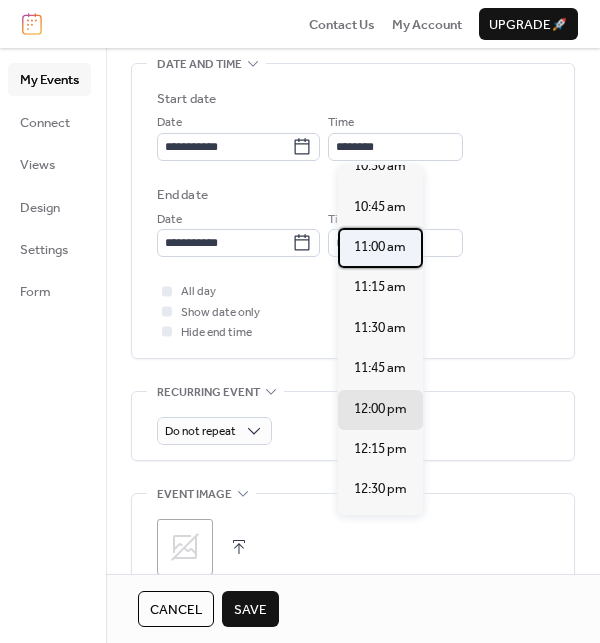 click on "11:00 am" at bounding box center (380, 247) 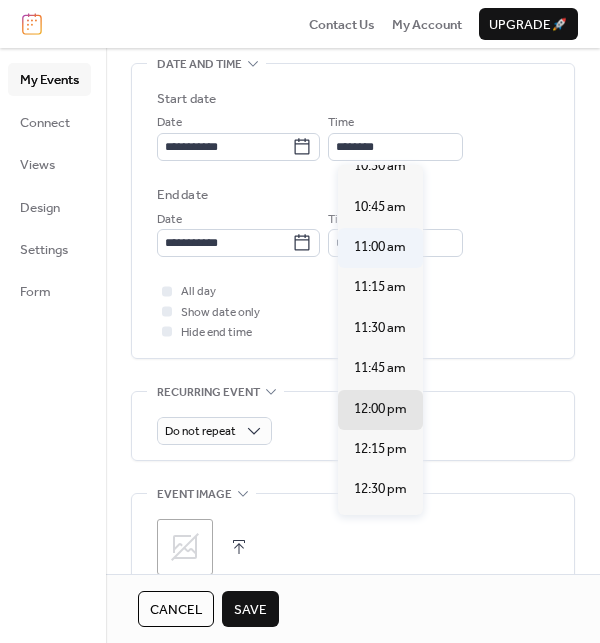 type on "********" 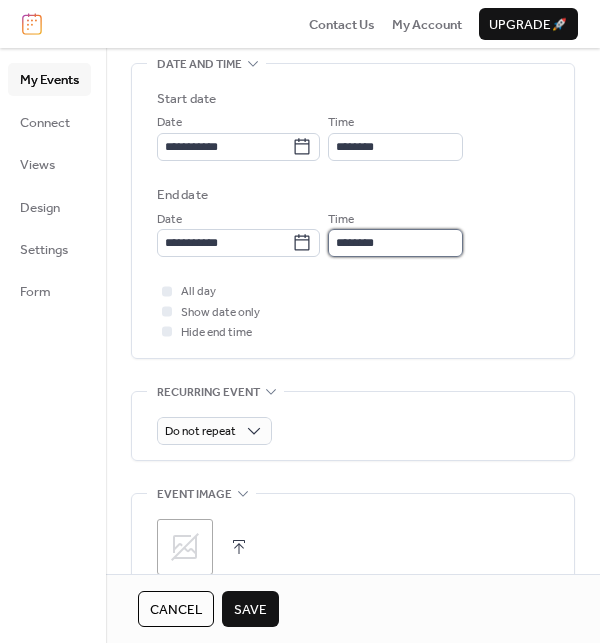 click on "********" at bounding box center (395, 243) 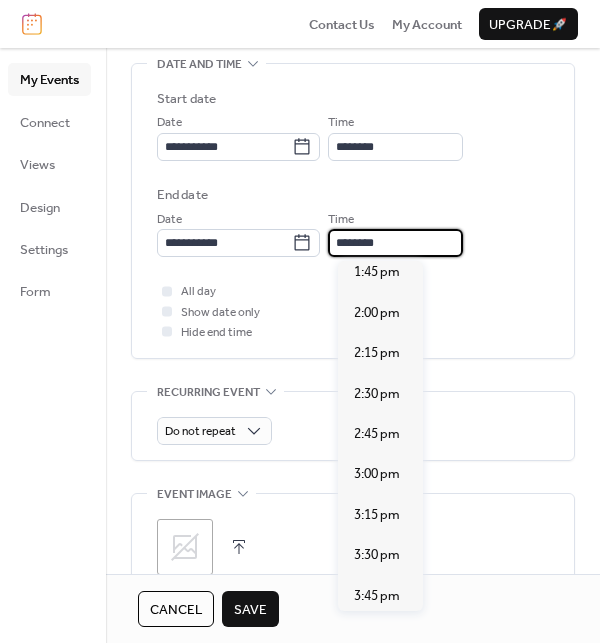 scroll, scrollTop: 416, scrollLeft: 0, axis: vertical 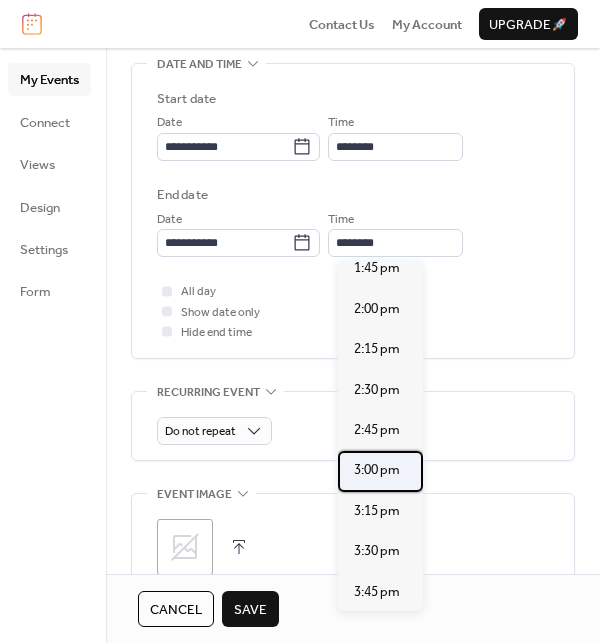 click on "3:00 pm" at bounding box center [377, 470] 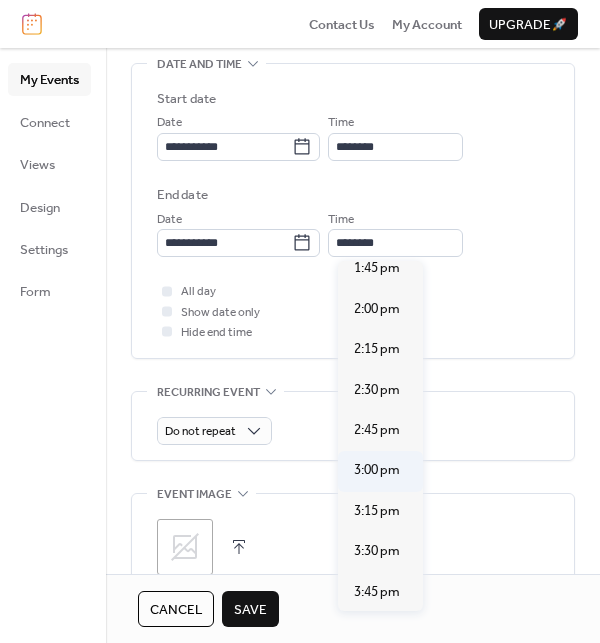 type on "*******" 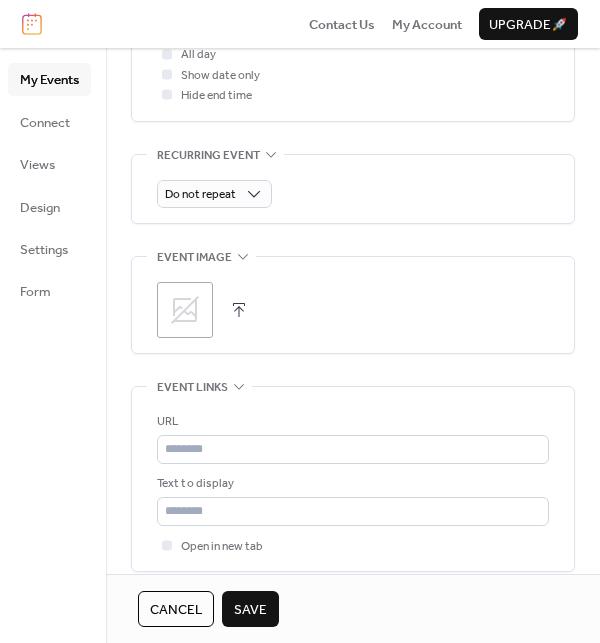 scroll, scrollTop: 875, scrollLeft: 0, axis: vertical 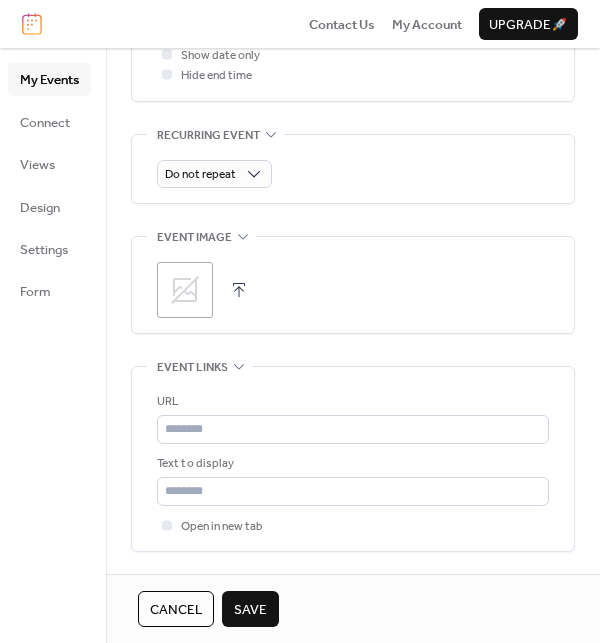 click 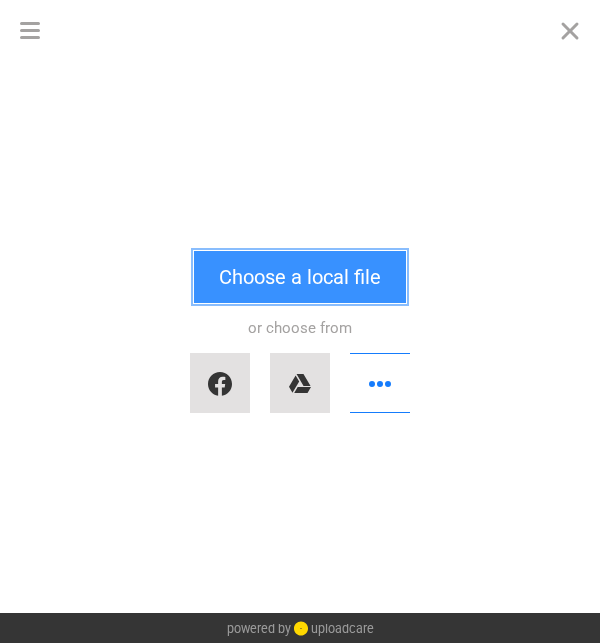 click on "Choose a local file" at bounding box center [300, 277] 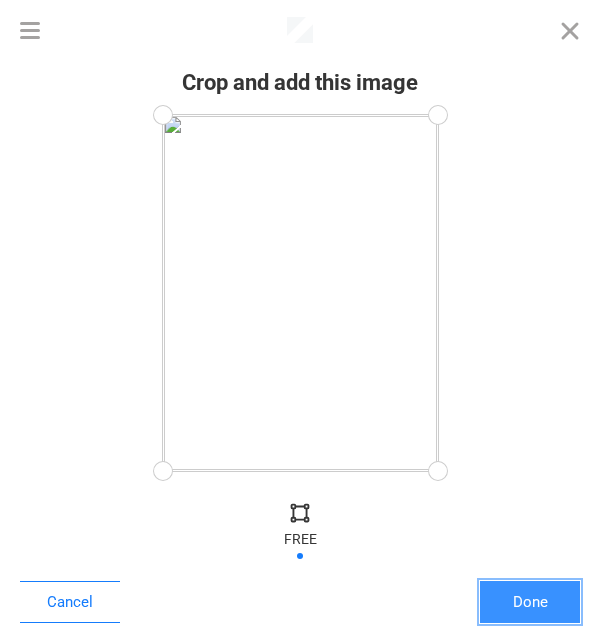 click on "Done" at bounding box center (530, 602) 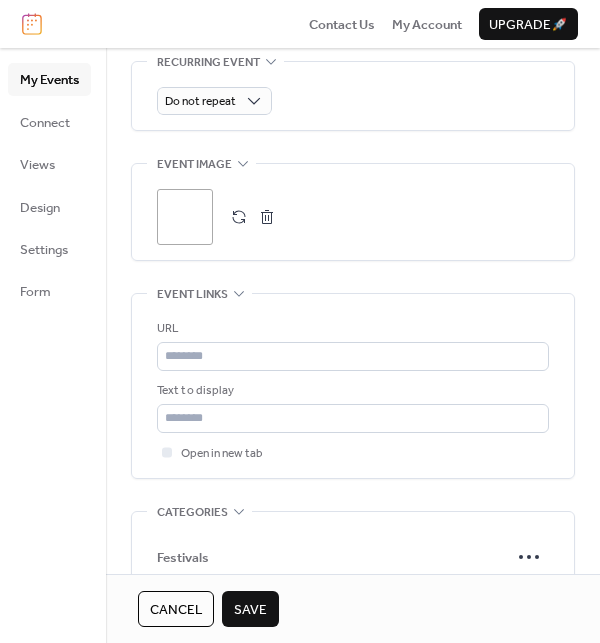 scroll, scrollTop: 950, scrollLeft: 0, axis: vertical 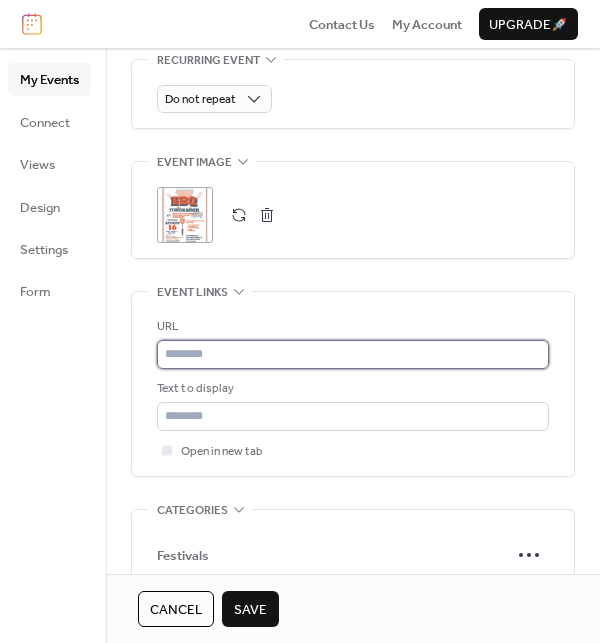 click at bounding box center [353, 354] 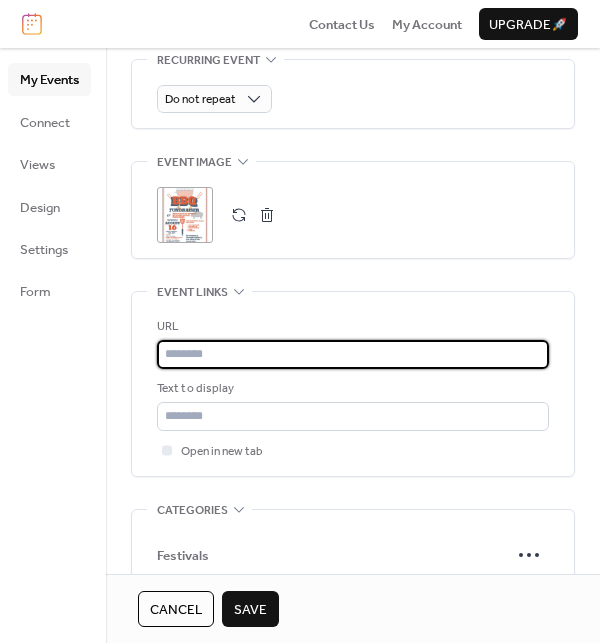 type on "**********" 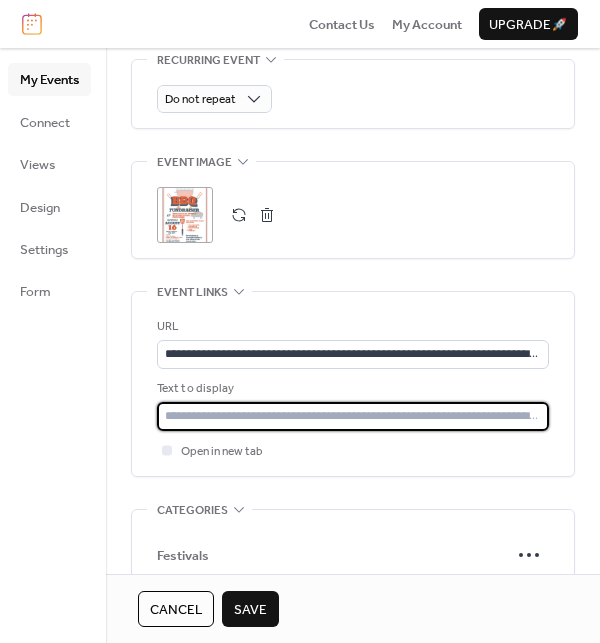 click at bounding box center (353, 416) 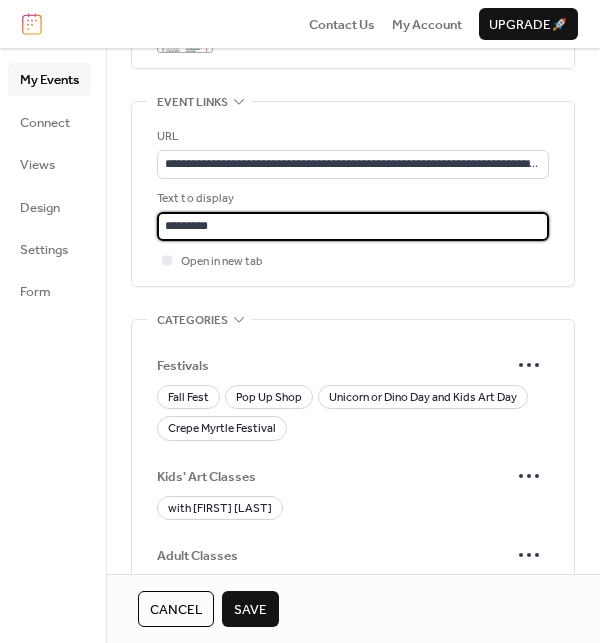 scroll, scrollTop: 1139, scrollLeft: 0, axis: vertical 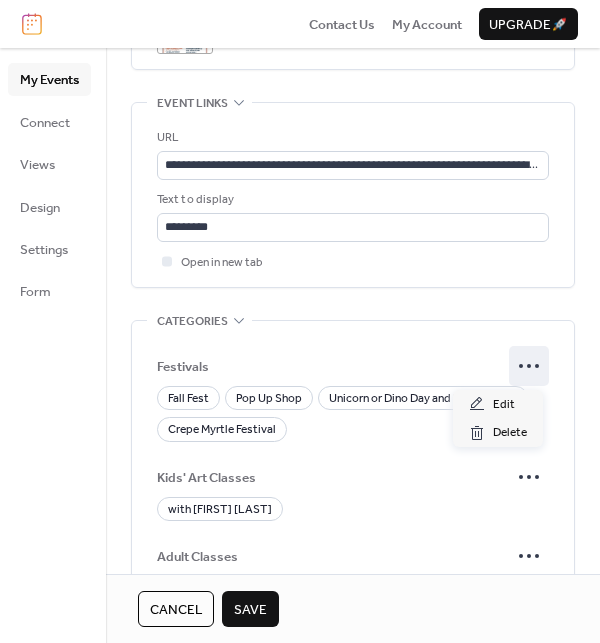 click 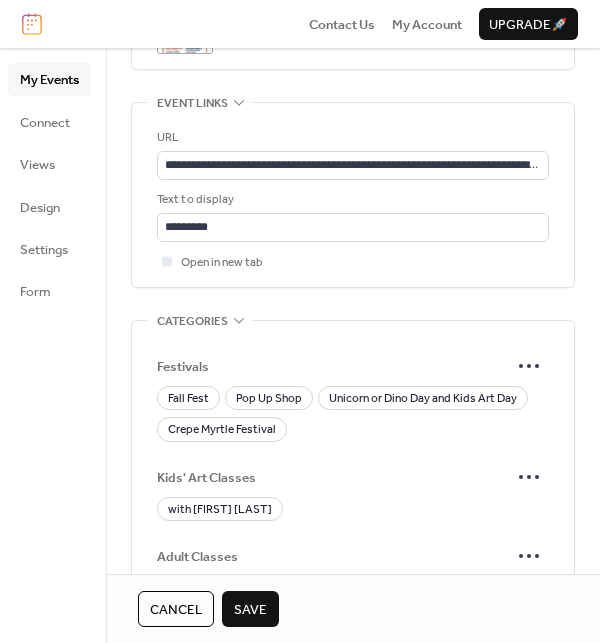 click on "Festivals Fall Fest Pop Up Shop Unicorn or Dino Day and Kids Art Day Crepe Myrtle Festival Kids' Art Classes with [FIRST] [LAST] Adult Classes with [FIRST] [LAST] with [FIRST] [LAST] with [FIRST] [LAST] with [FIRST] [LAST] with [FIRST] [LAST] with [FIRST] [LAST] with [FIRST] [LAST] Pottery Classes with [FIRST] [LAST] Once and Done Pottery for kids Pottery for adults Once & Done crafts Literary events Book Club Writing Group Book signing Free Member Event Members Morning Mingle Free Creative Gathering [CITY] Makers Old Time Music Jam Artist Book Club Healing Arts with [FIRST] [LAST] ArtReach with [FIRST] GALLERY EVENTS Art drop off Add Category" at bounding box center [353, 814] 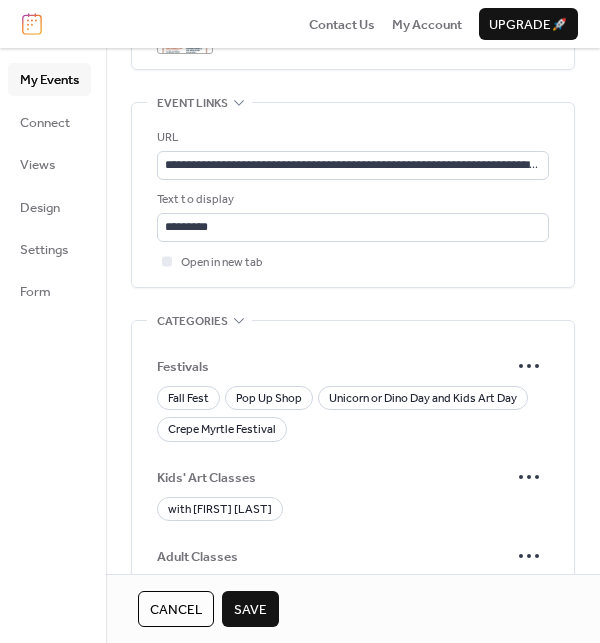 click on "Fall Fest Pop Up Shop Unicorn or Dino Day and Kids Art Day Crepe Myrtle Festival" at bounding box center [353, 414] 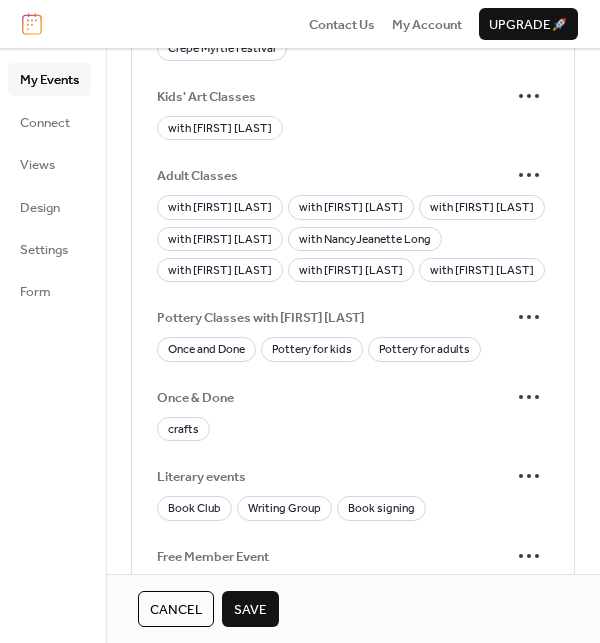 scroll, scrollTop: 1522, scrollLeft: 0, axis: vertical 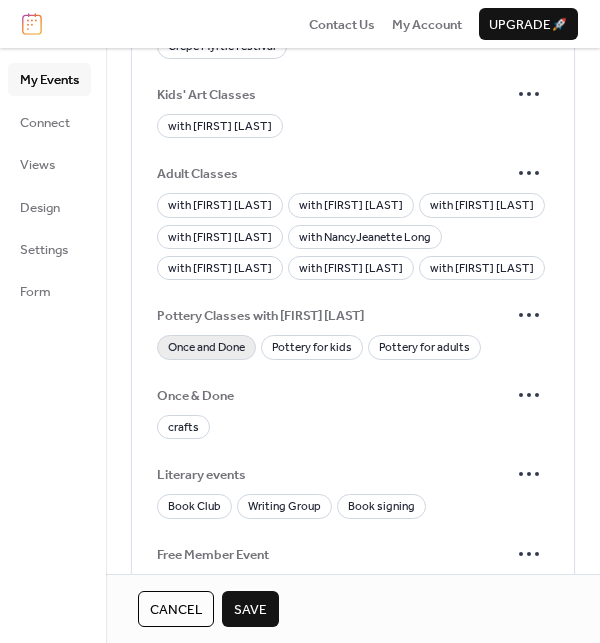 click on "Once and Done" at bounding box center (206, 348) 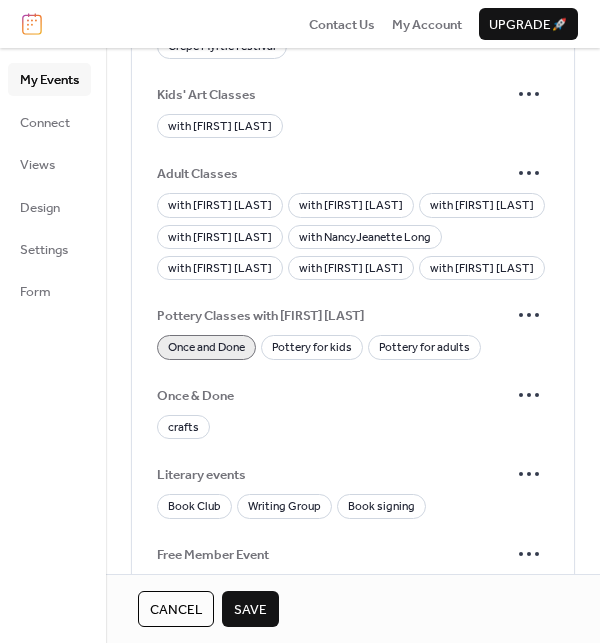 click on "Save" at bounding box center (250, 610) 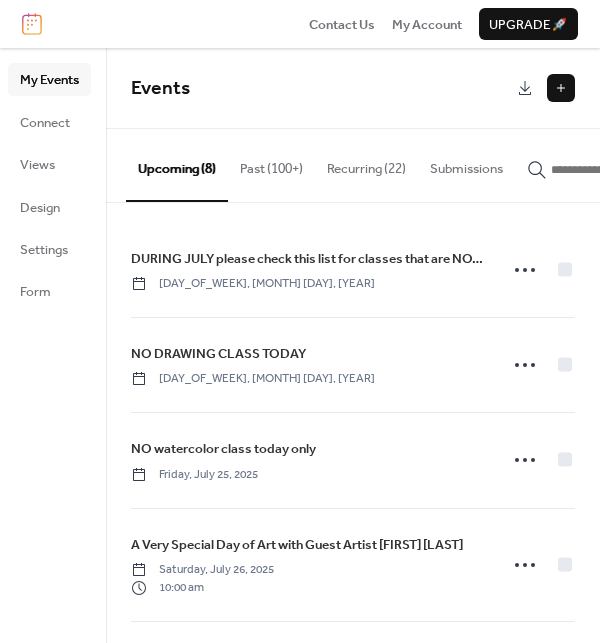 scroll, scrollTop: 8, scrollLeft: 0, axis: vertical 